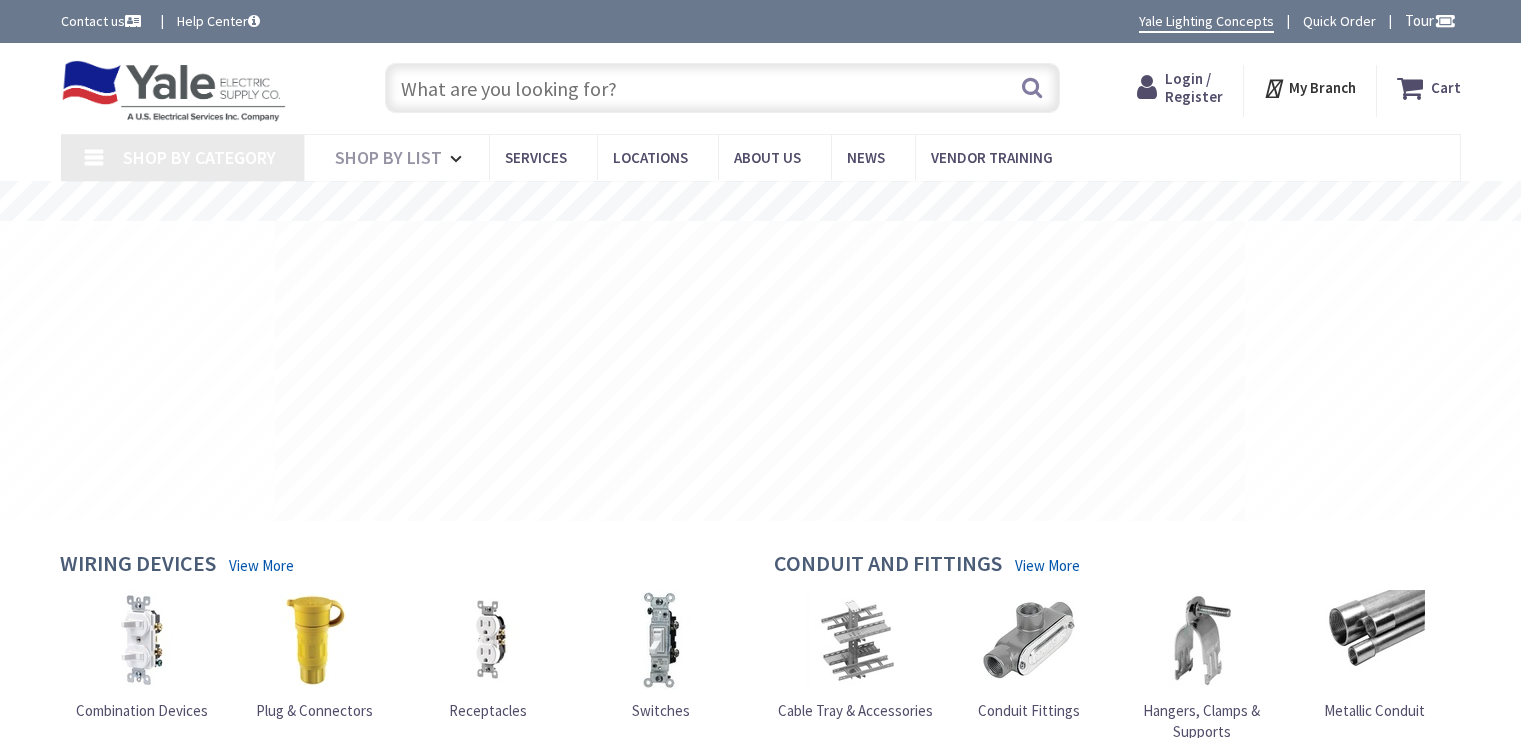 click at bounding box center (722, 88) 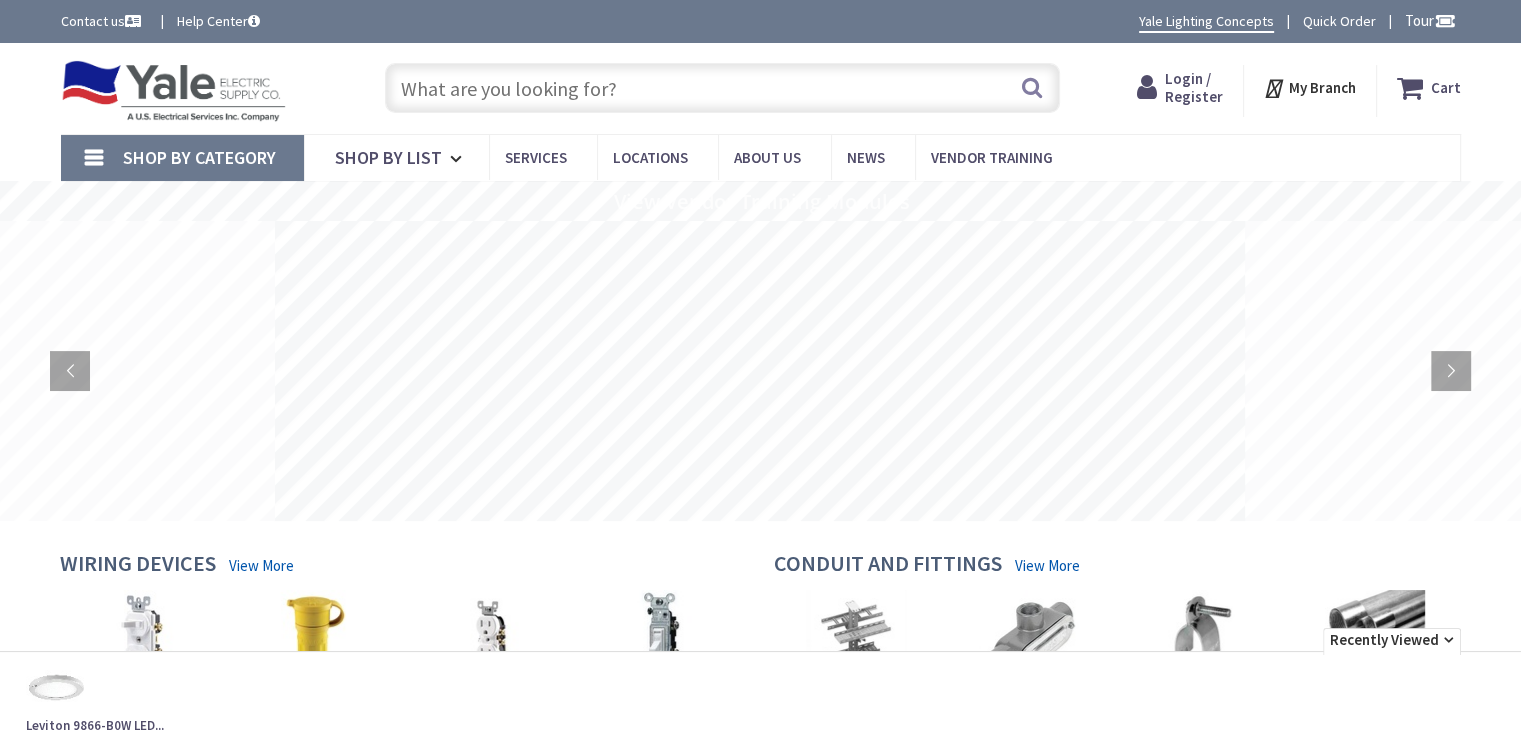 scroll, scrollTop: 0, scrollLeft: 0, axis: both 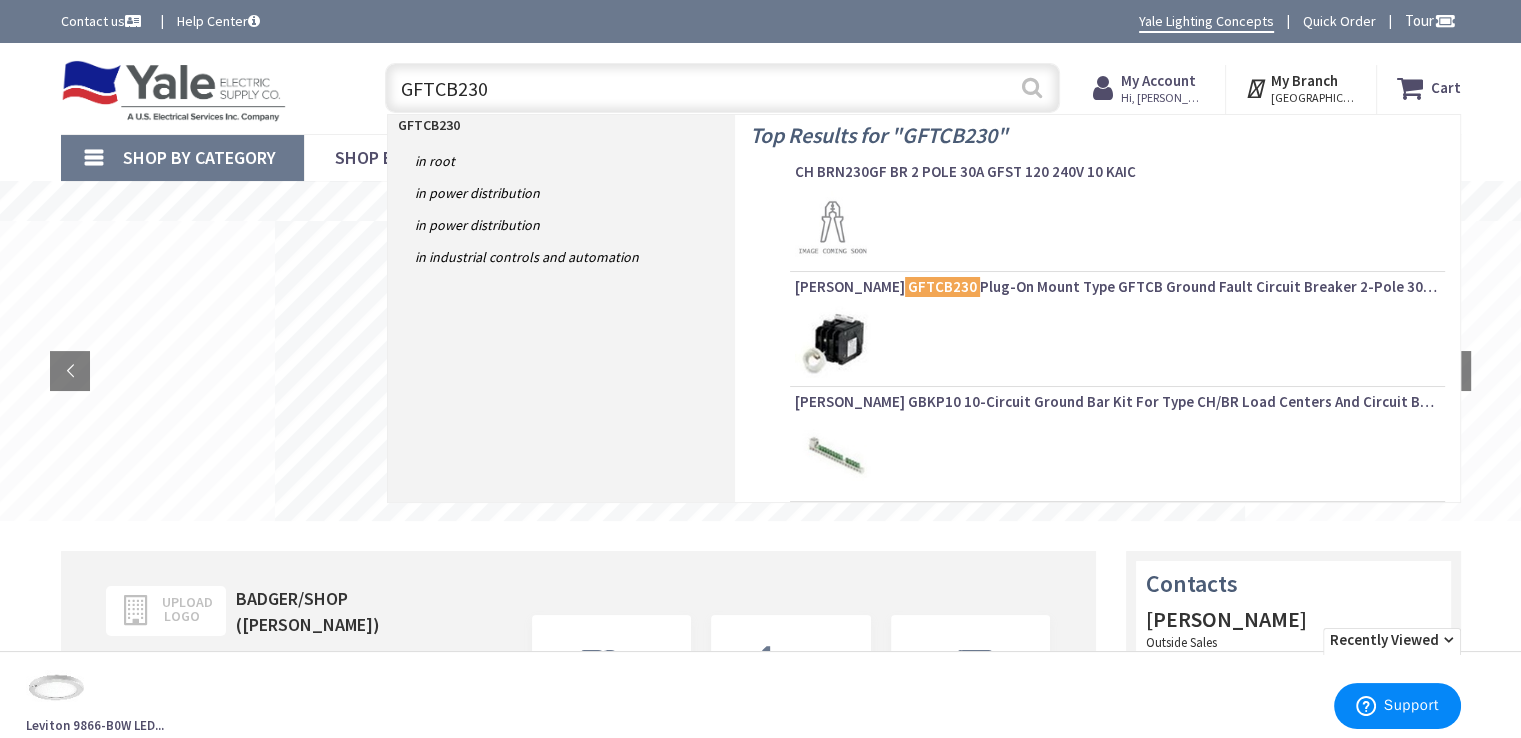 type on "GFTCB230" 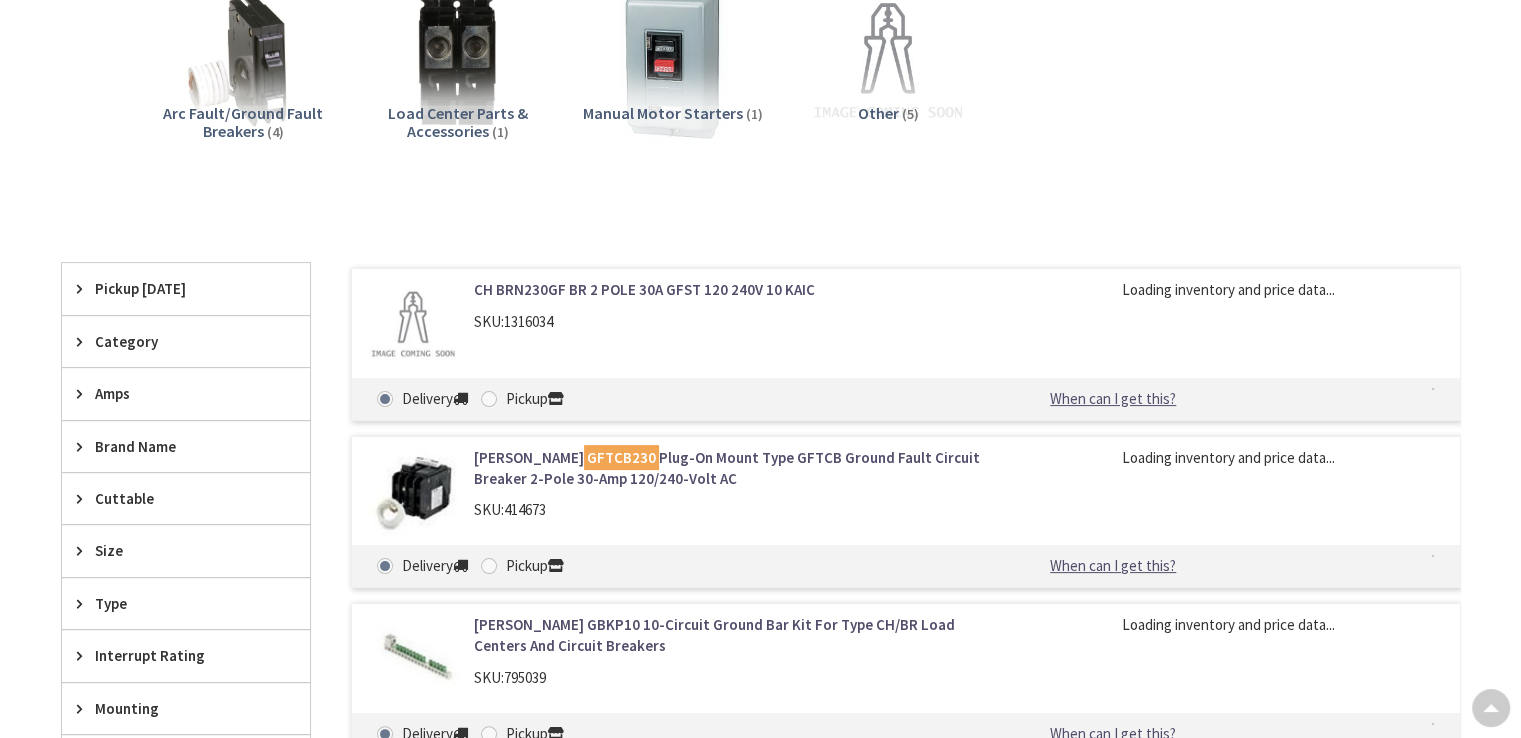 scroll, scrollTop: 400, scrollLeft: 0, axis: vertical 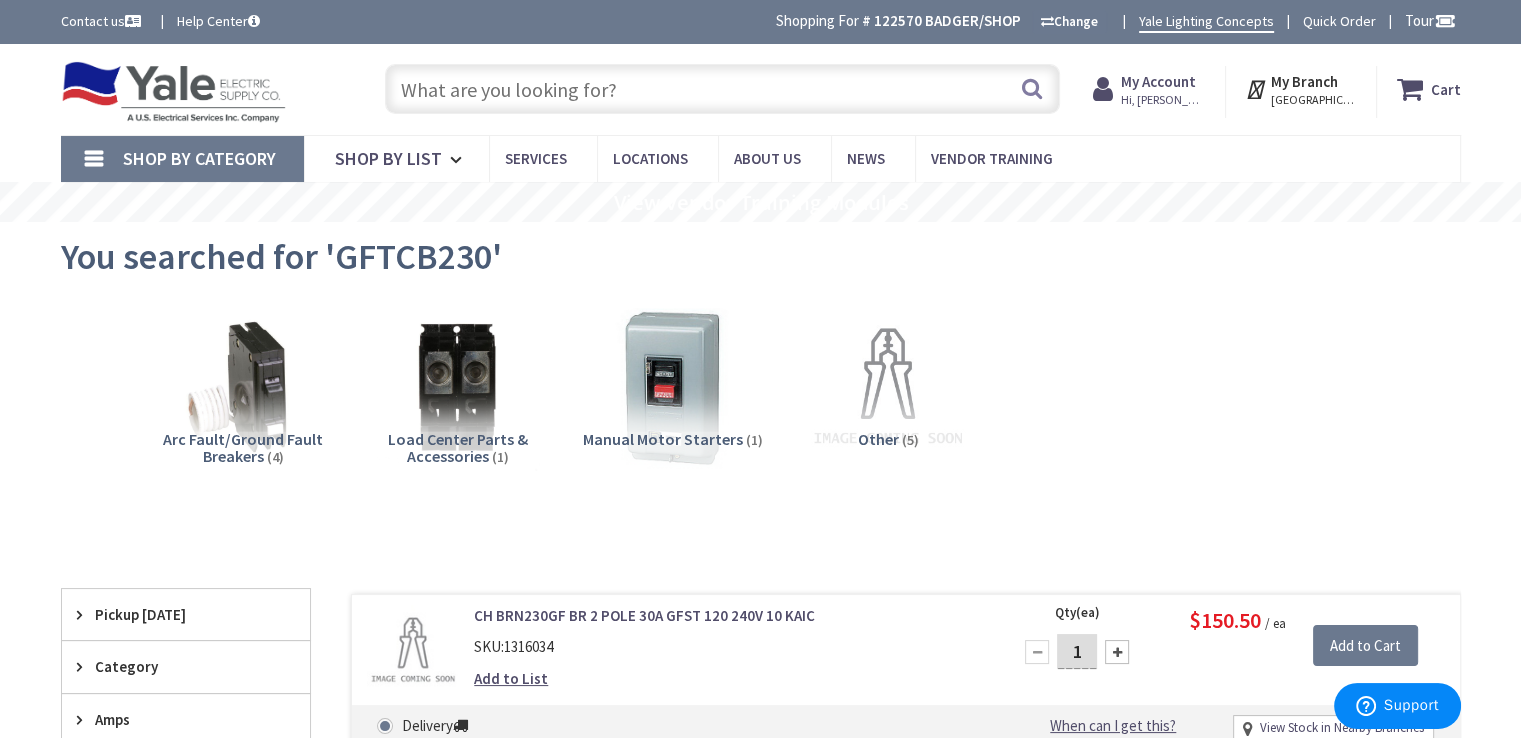 click at bounding box center (722, 89) 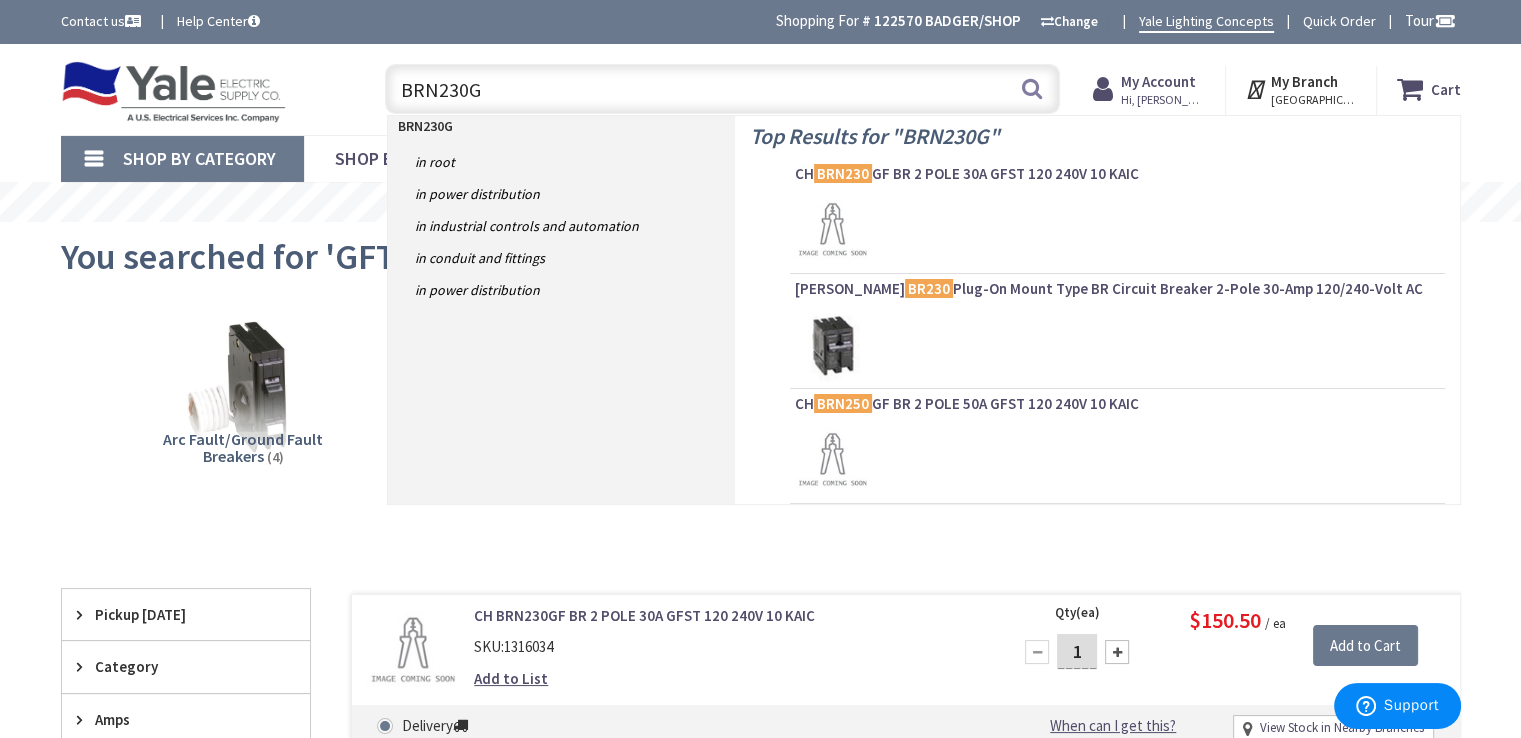 type on "BRN230GF" 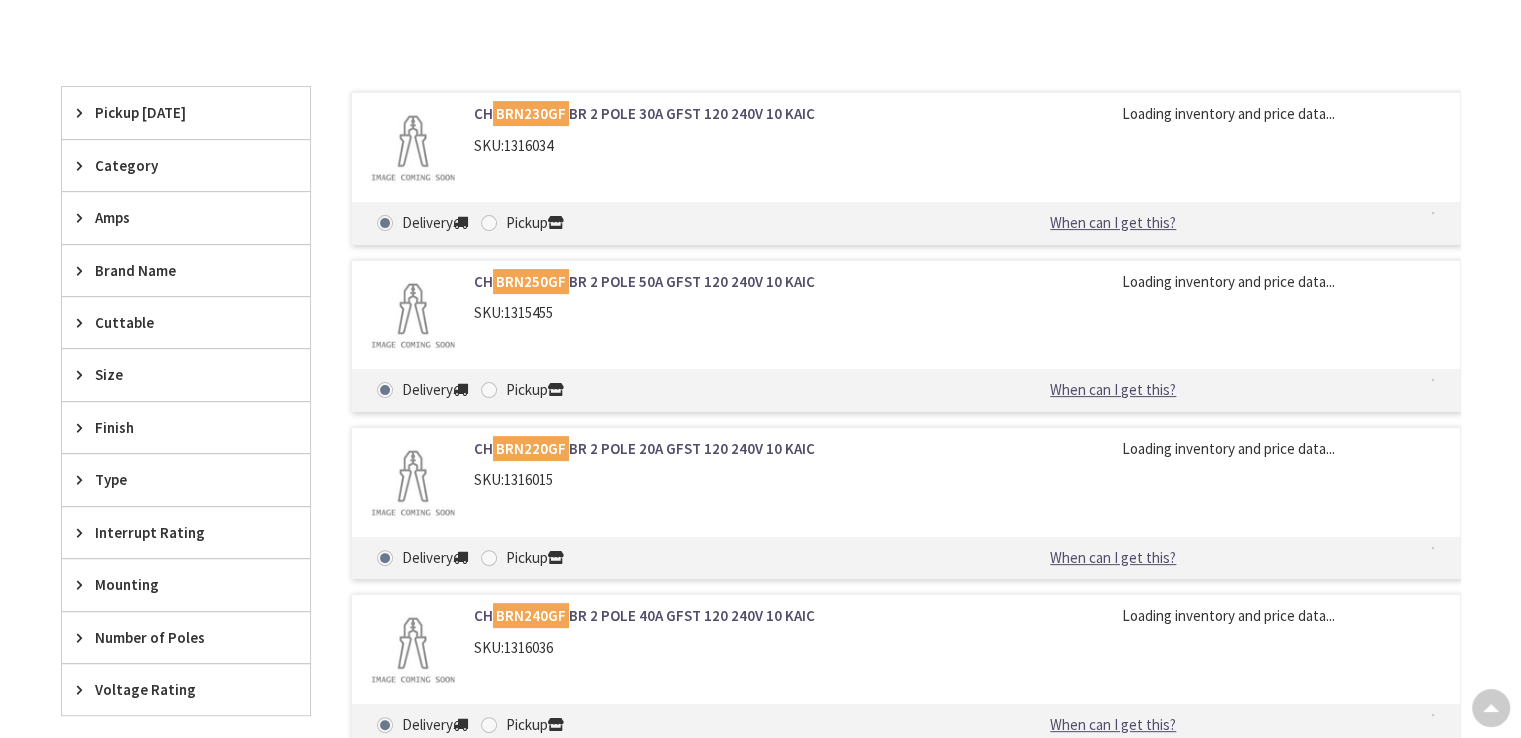 scroll, scrollTop: 500, scrollLeft: 0, axis: vertical 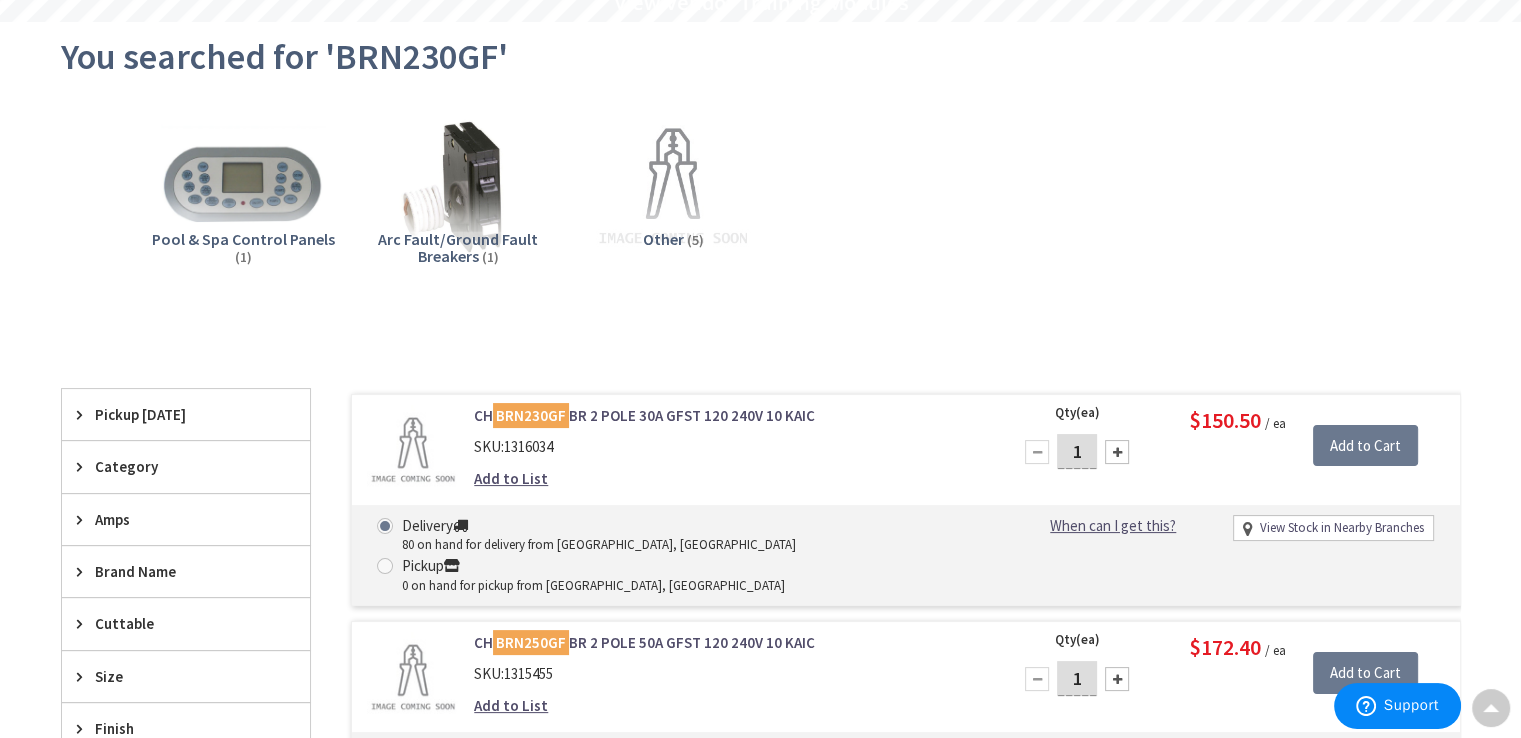 click on "CH  BRN230GF  BR 2 POLE 30A GFST 120 240V 10 KAIC" at bounding box center (728, 415) 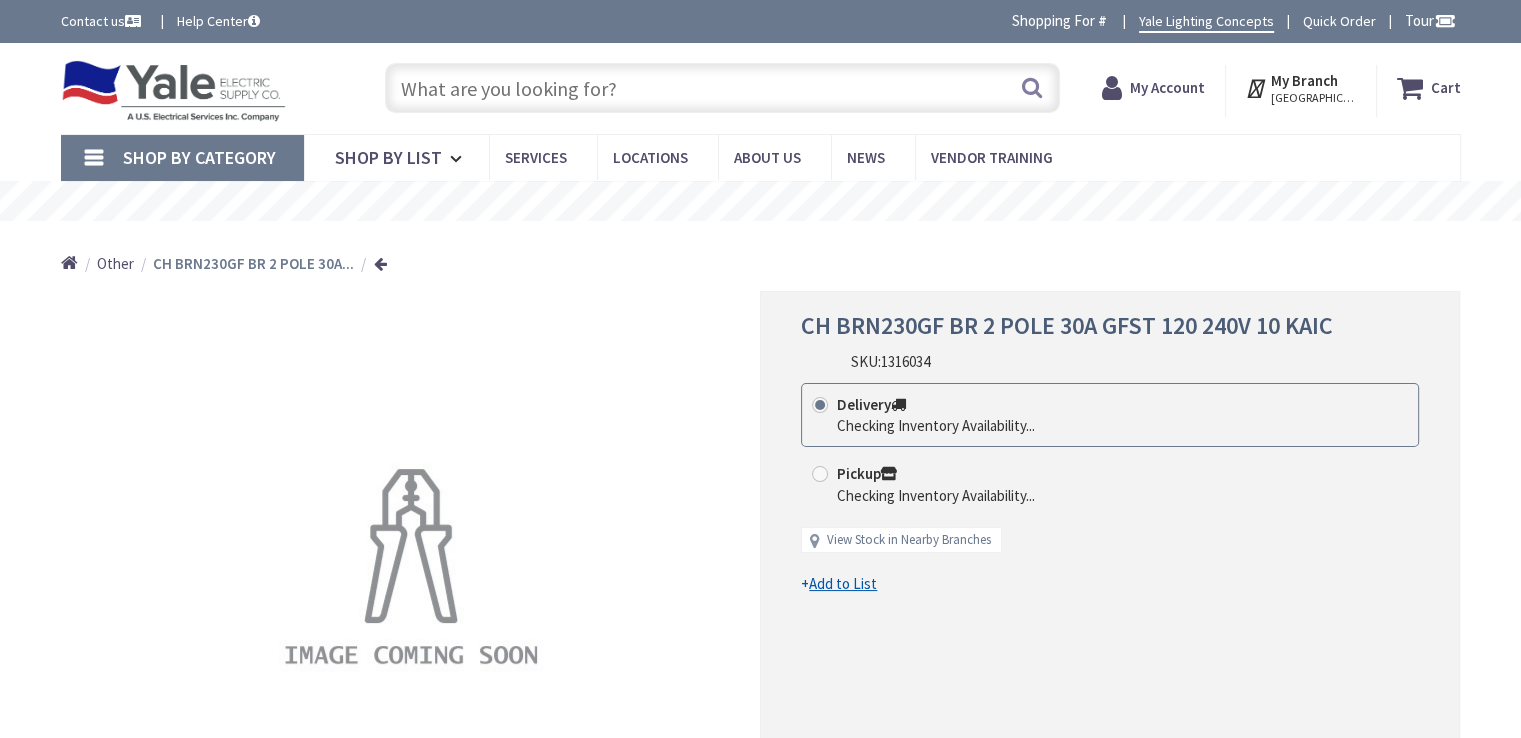 scroll, scrollTop: 64, scrollLeft: 0, axis: vertical 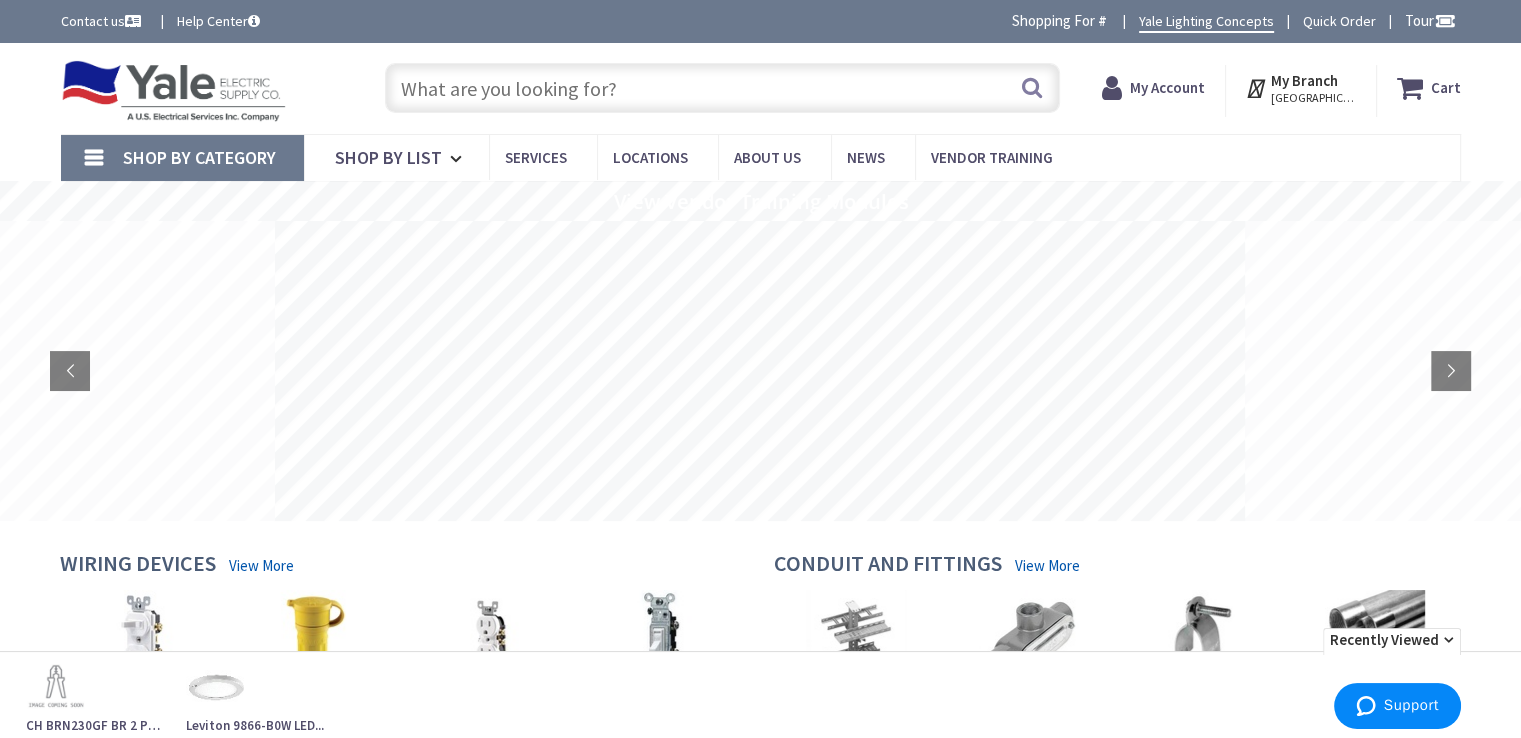 click at bounding box center [722, 88] 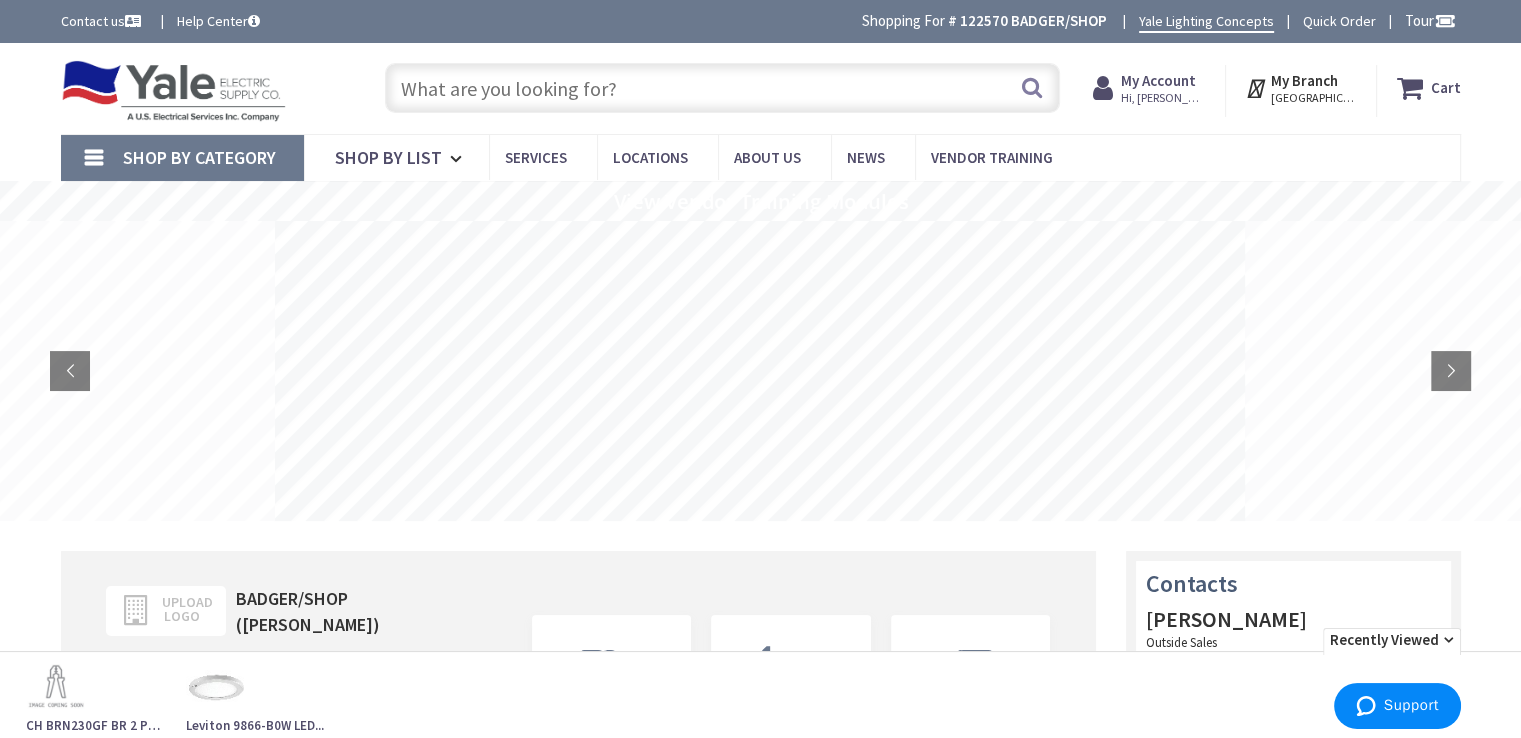 scroll, scrollTop: 0, scrollLeft: 0, axis: both 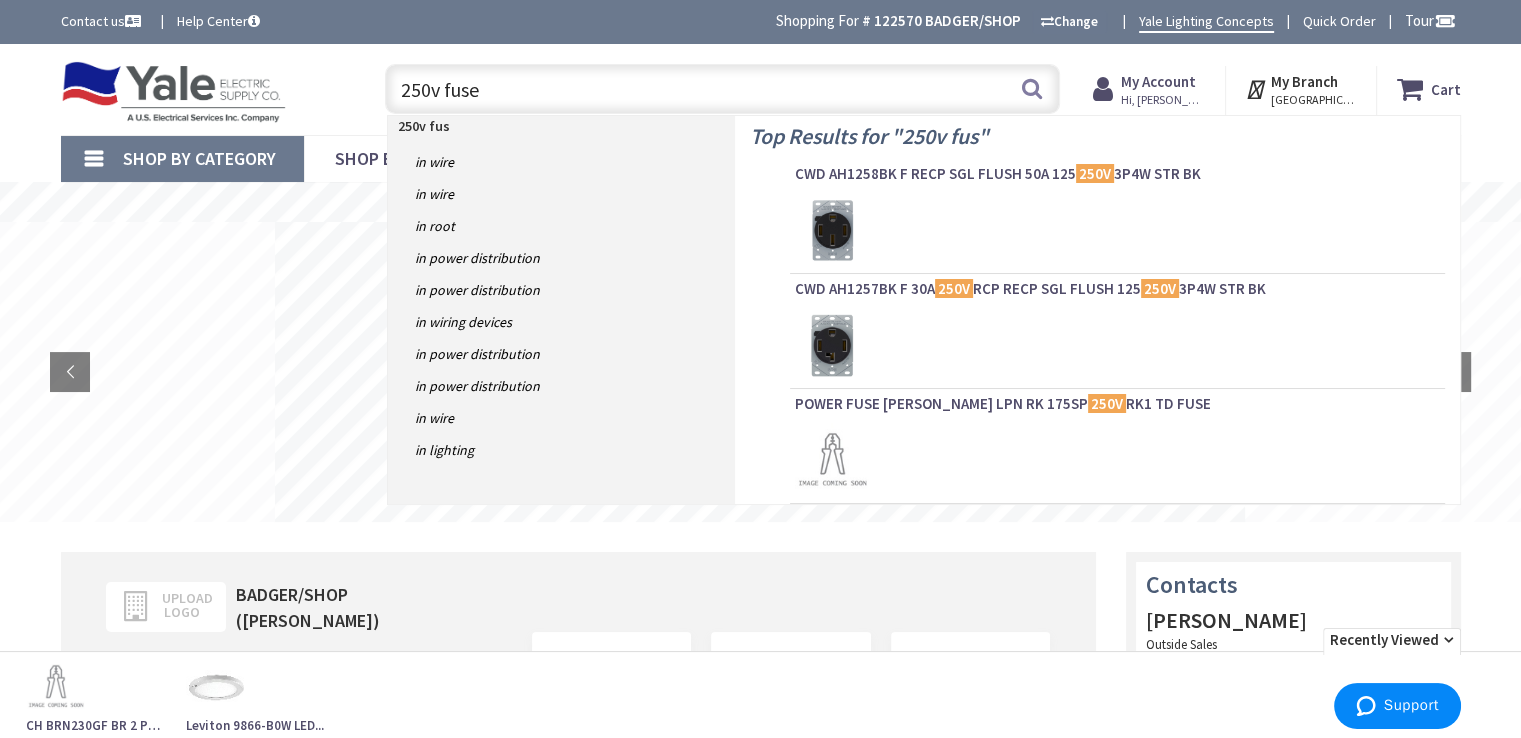 type on "250v fuses" 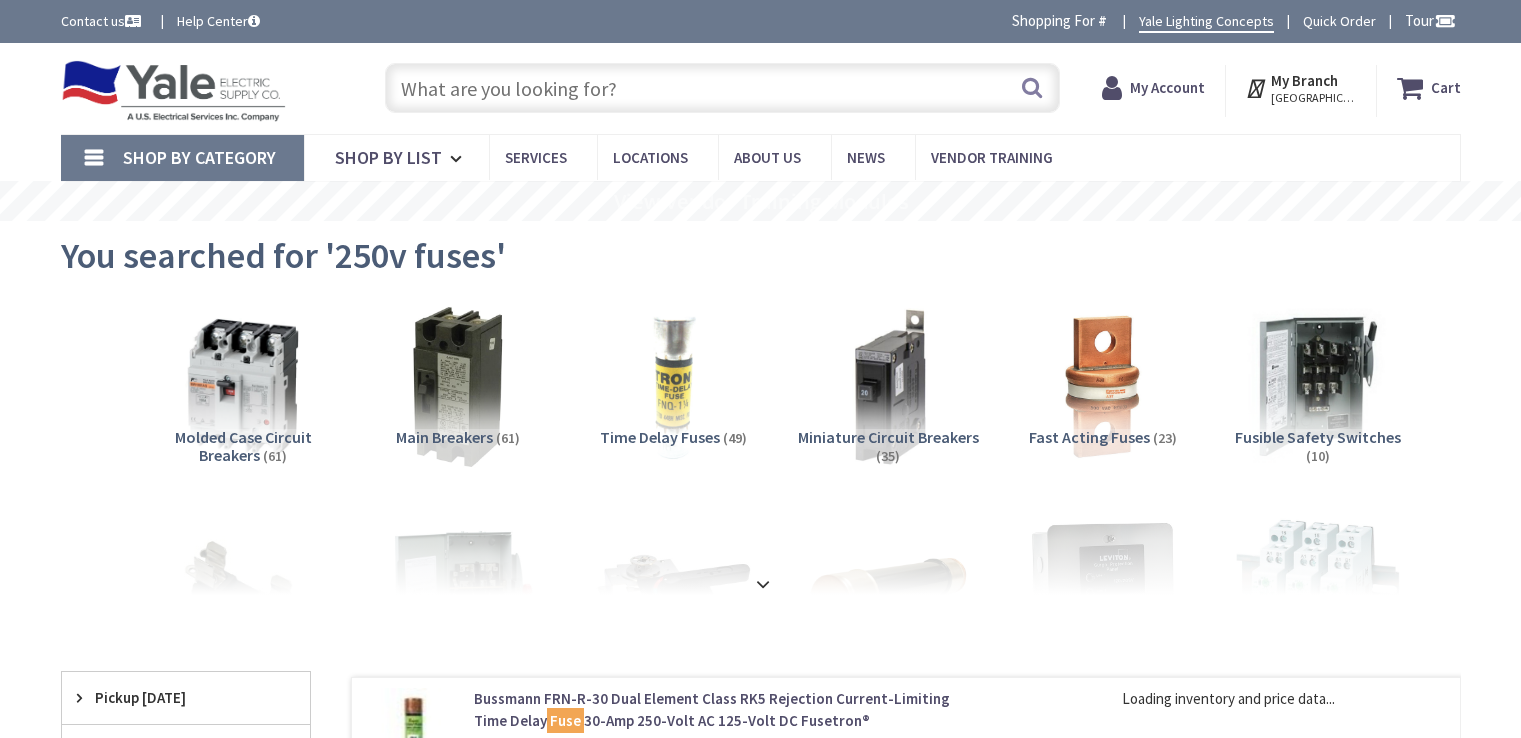 scroll, scrollTop: 0, scrollLeft: 0, axis: both 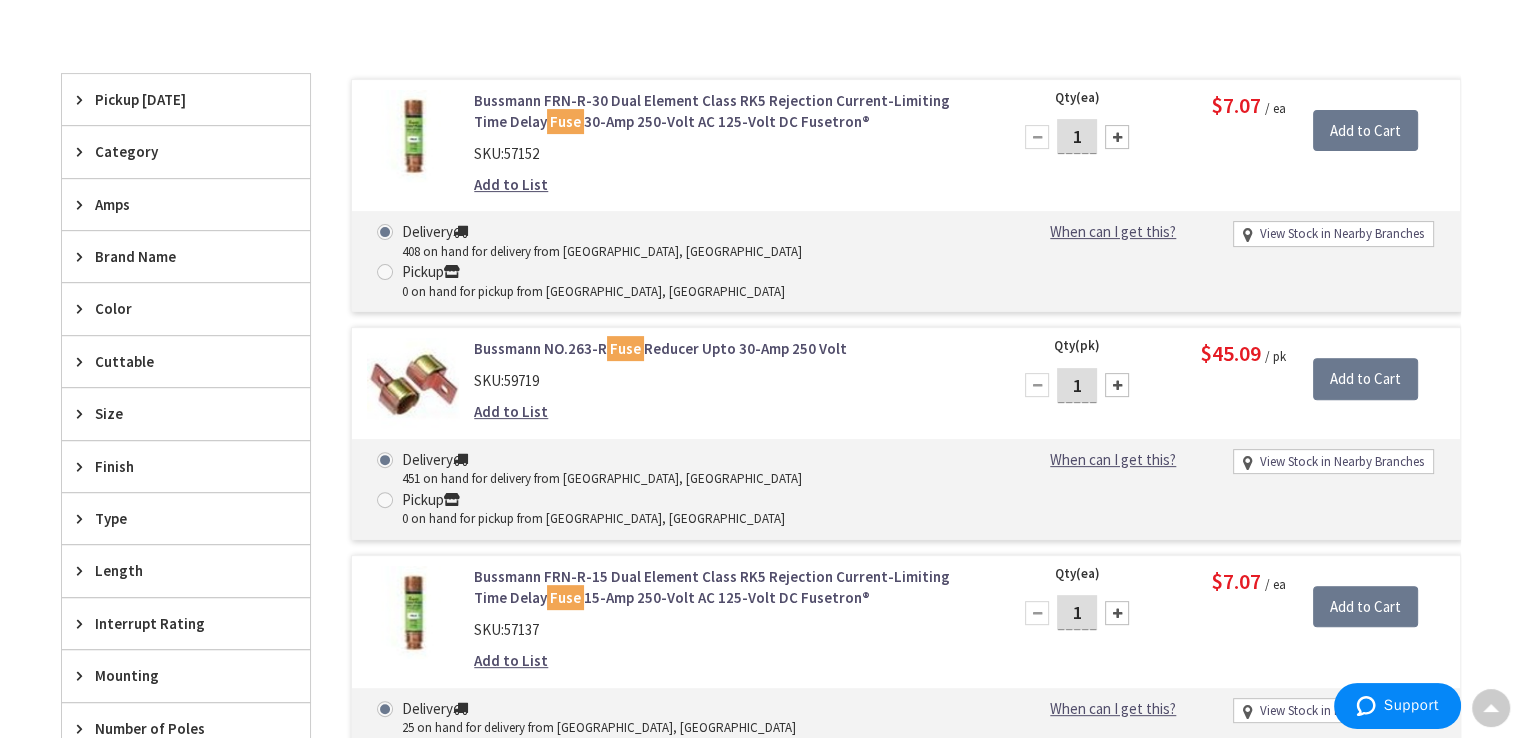 click at bounding box center (84, 204) 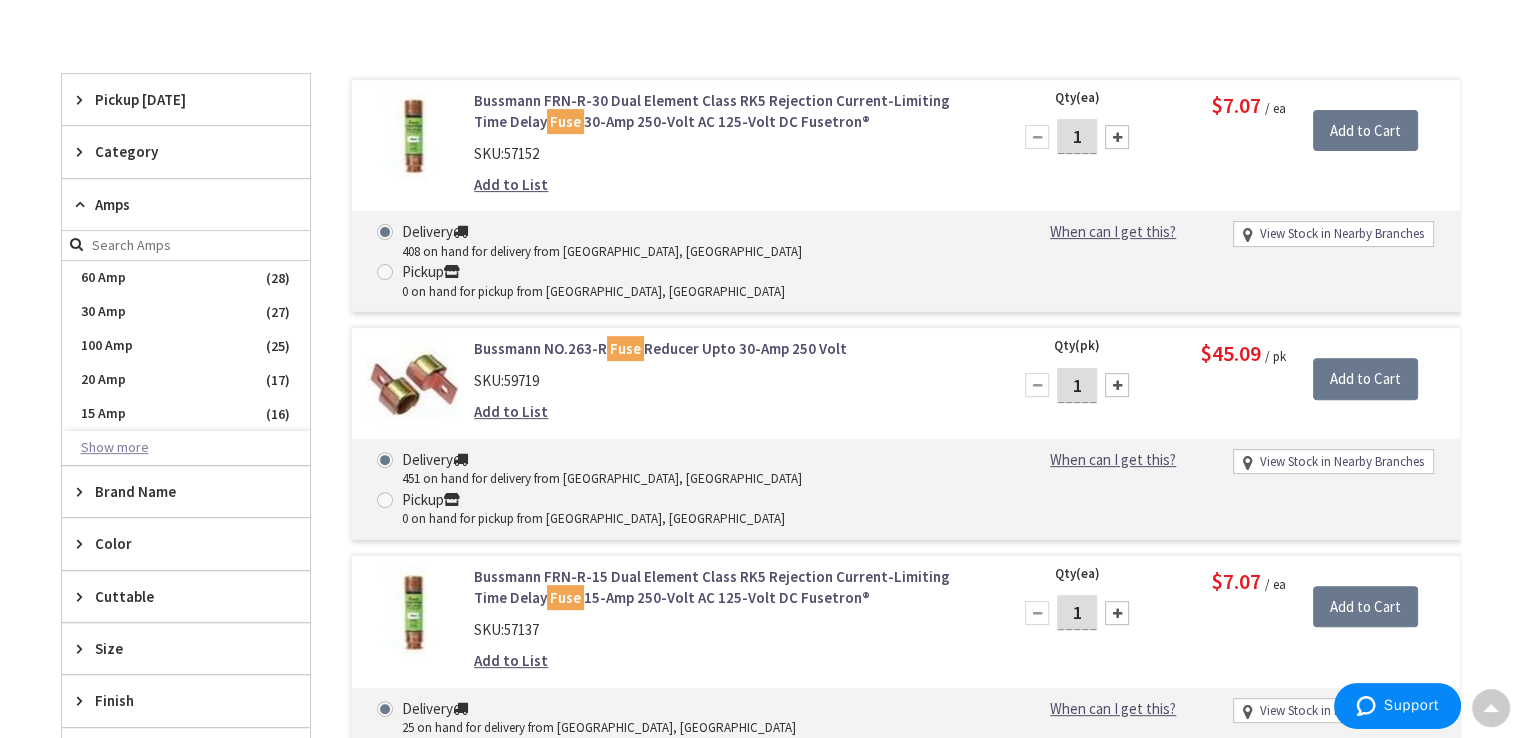 click on "Show more" at bounding box center (186, 448) 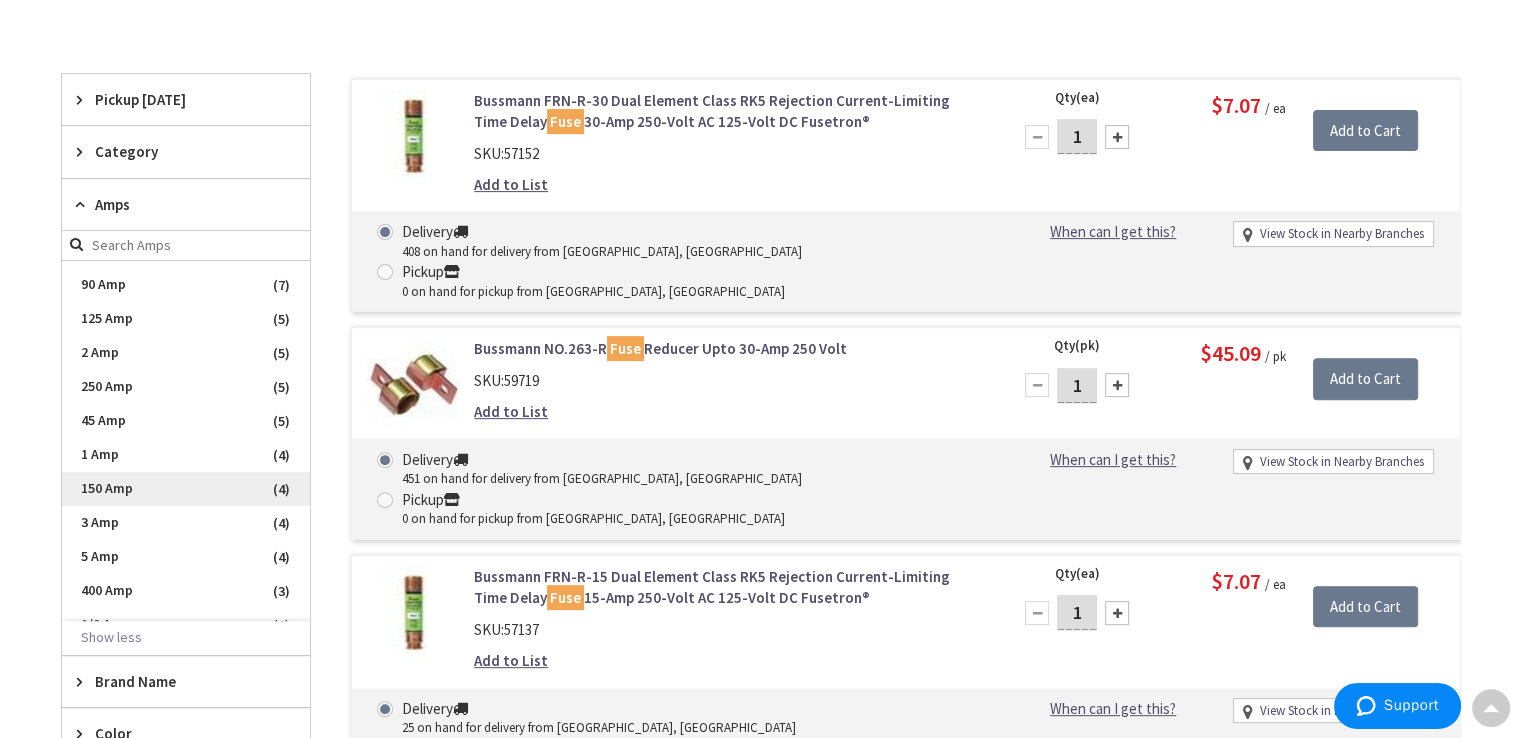 scroll, scrollTop: 400, scrollLeft: 0, axis: vertical 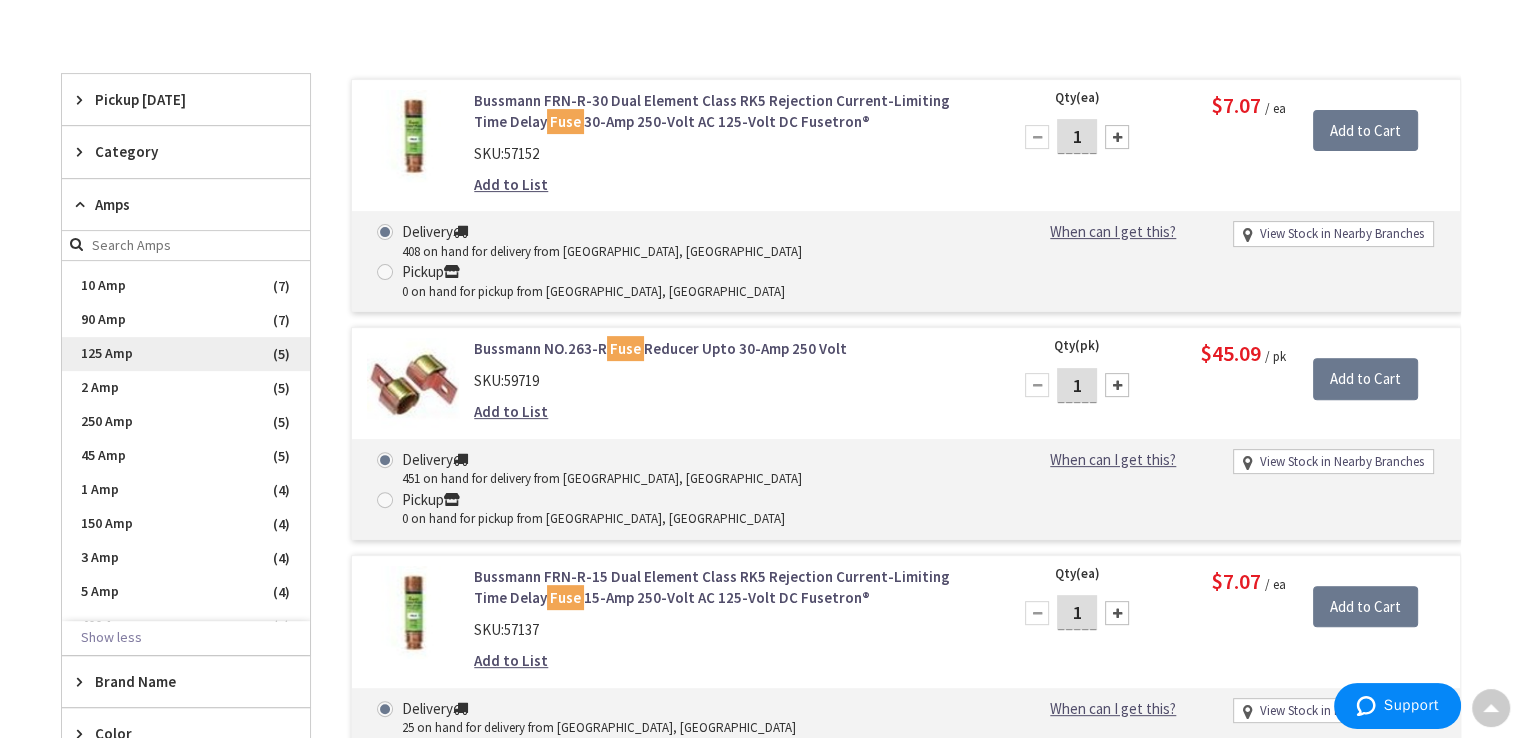 click on "125 Amp" at bounding box center (186, 354) 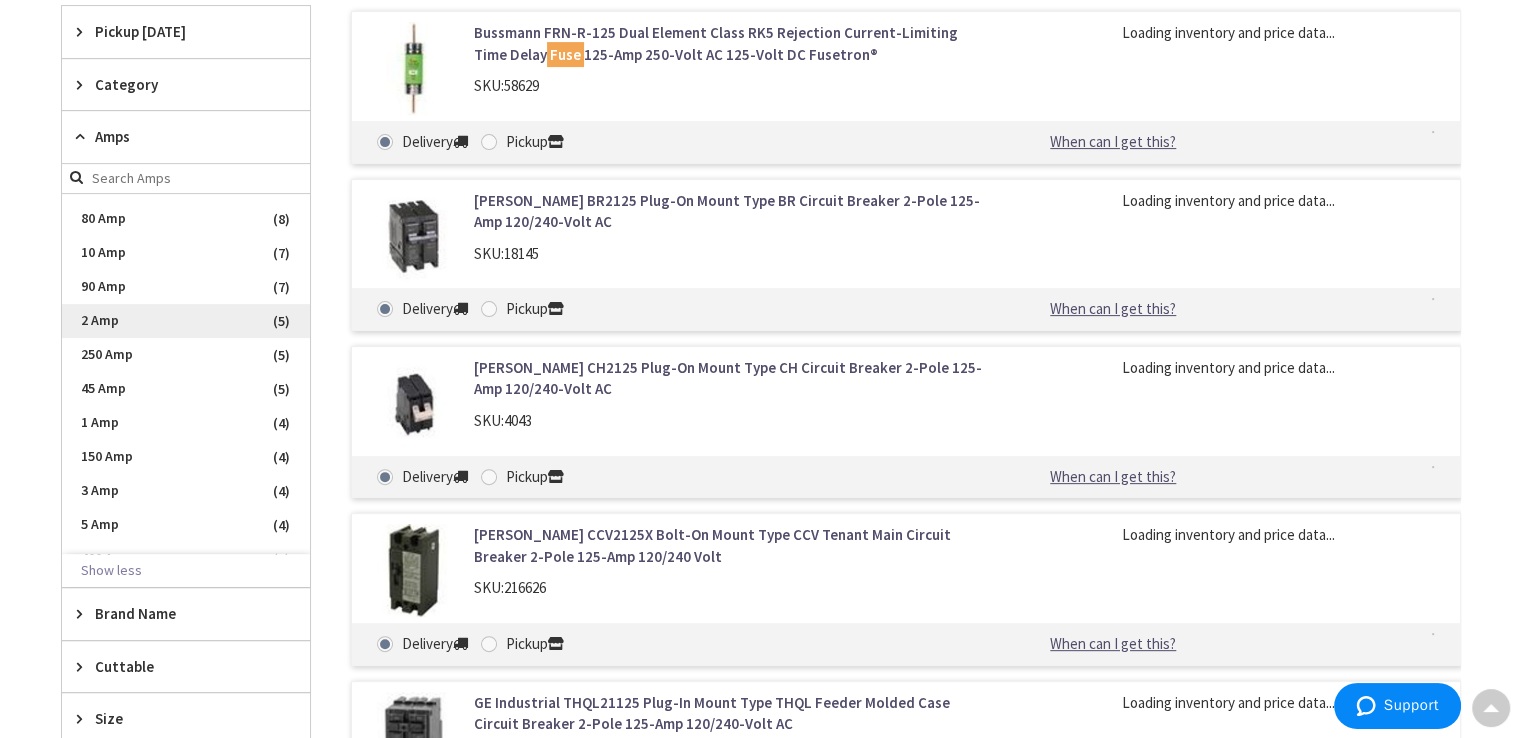 scroll, scrollTop: 515, scrollLeft: 0, axis: vertical 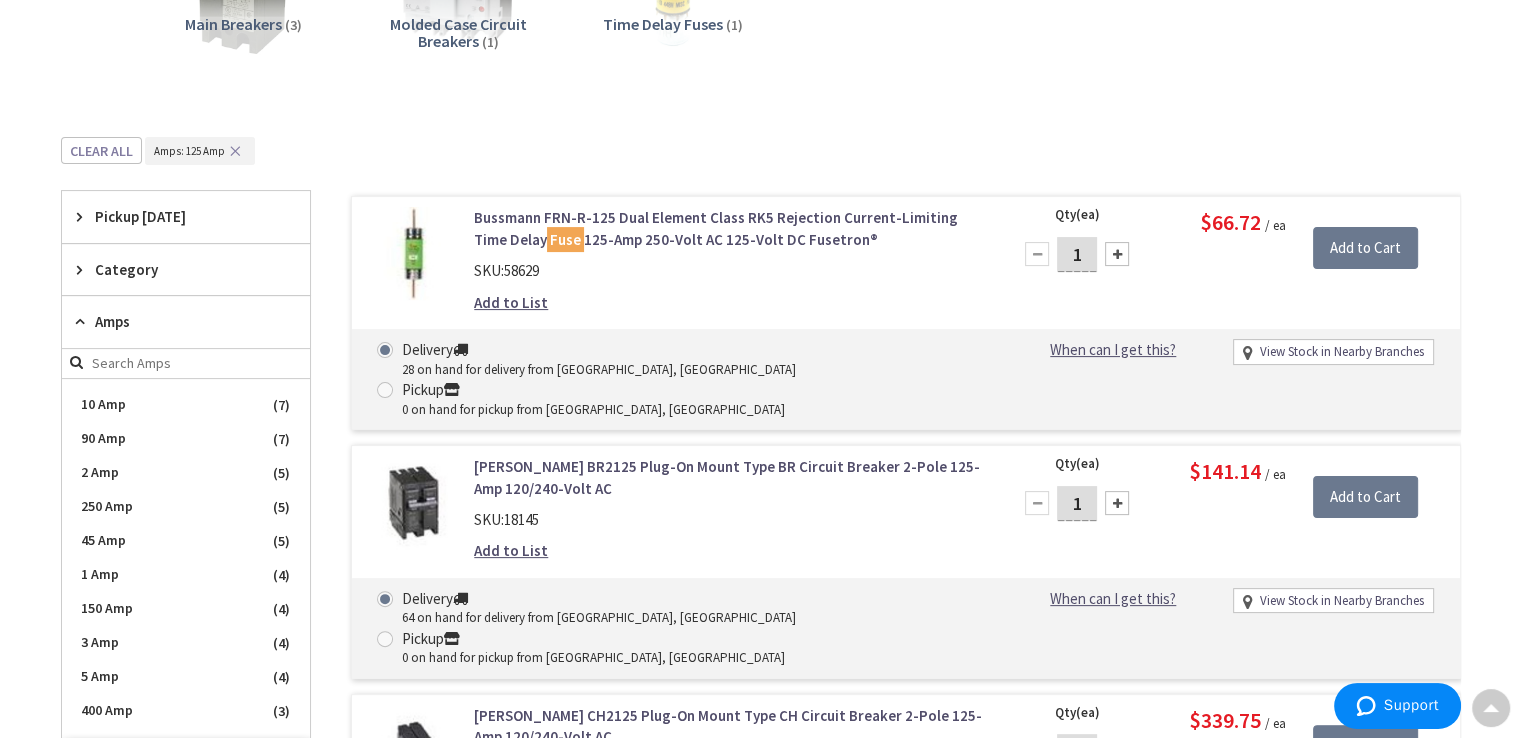 click on "Bussmann FRN-R-125 Dual Element Class RK5 Rejection Current-Limiting Time Delay  Fuse  125-Amp 250-Volt AC 125-Volt DC Fusetron®" at bounding box center (728, 228) 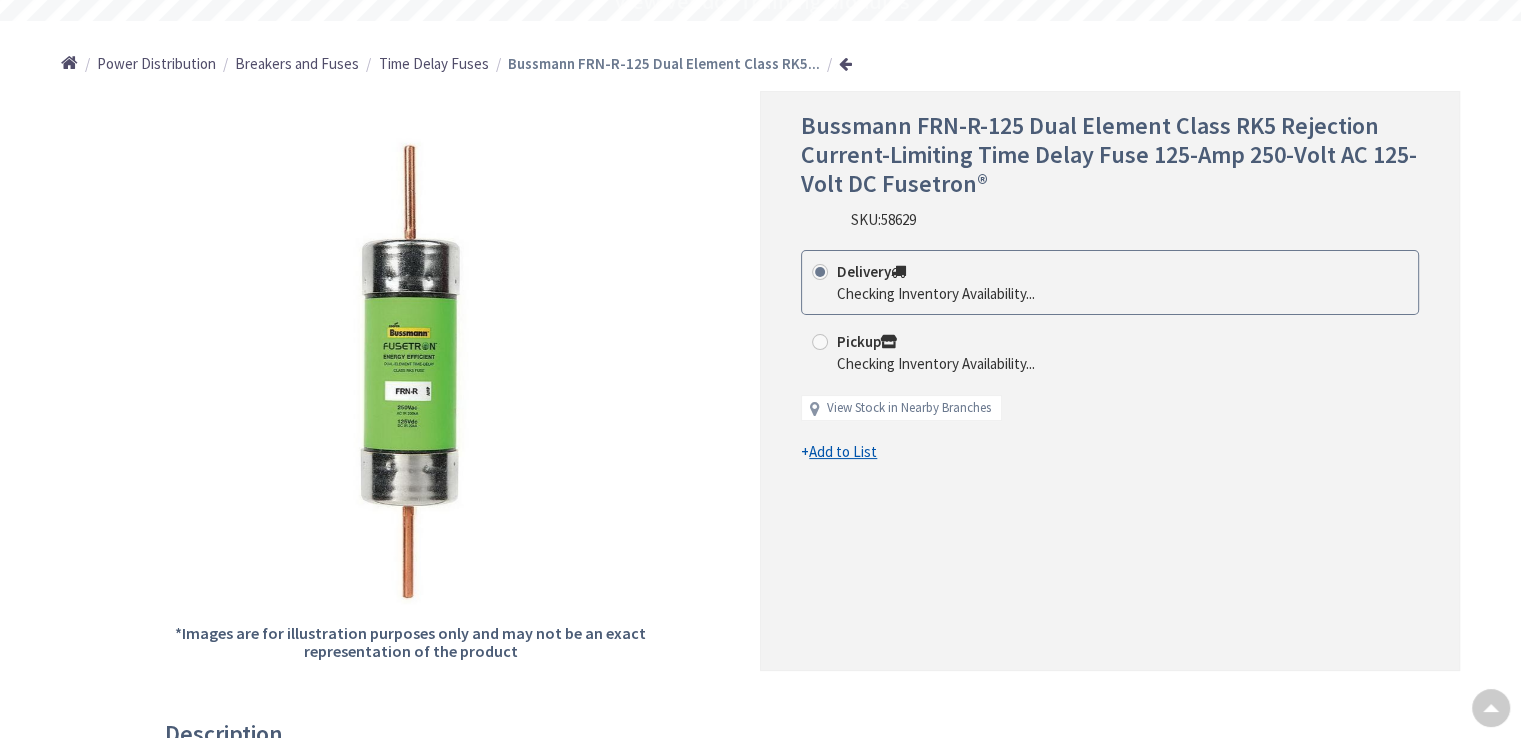 scroll, scrollTop: 200, scrollLeft: 0, axis: vertical 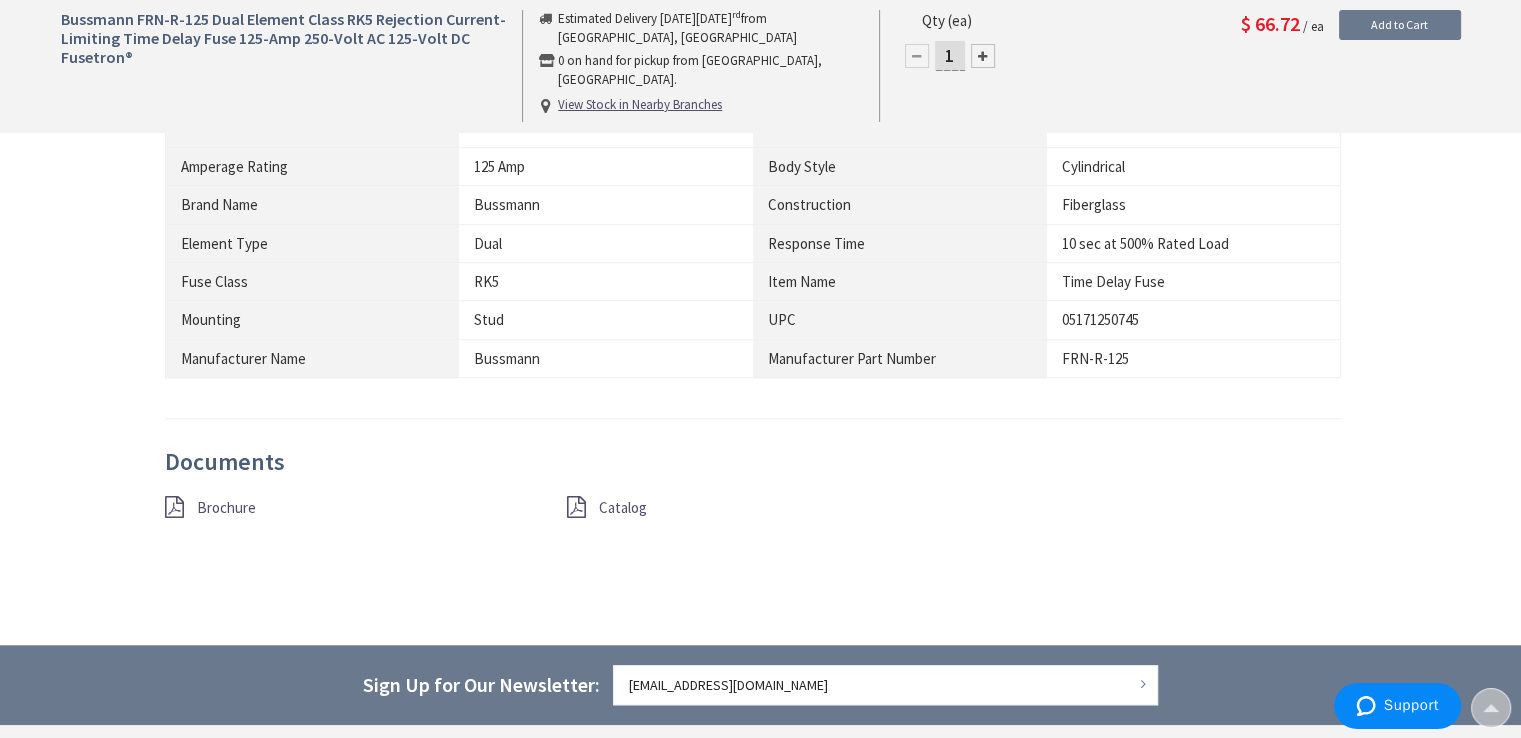 click on "Brochure" at bounding box center (226, 507) 